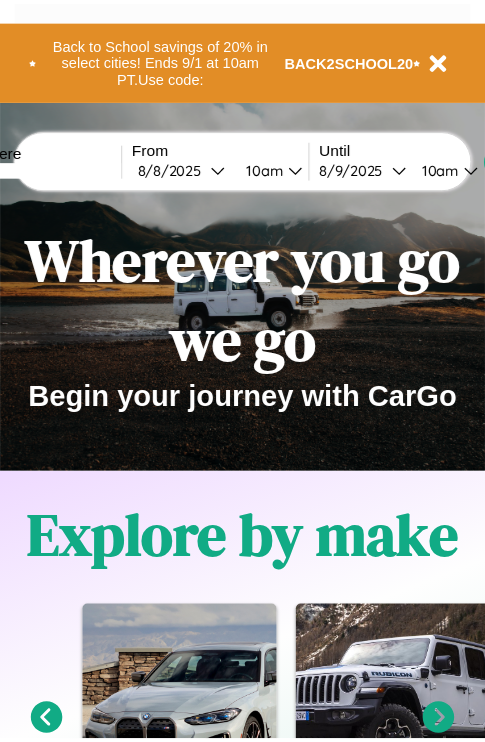 scroll, scrollTop: 0, scrollLeft: 0, axis: both 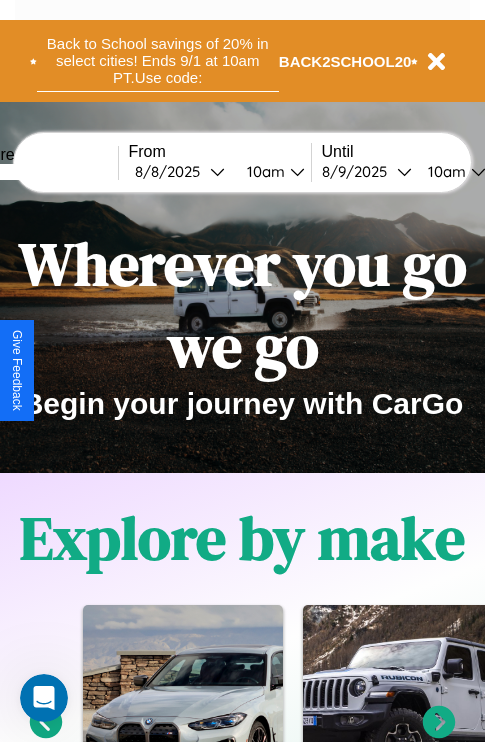 click on "Back to School savings of 20% in select cities! Ends 9/1 at 10am PT.  Use code:" at bounding box center (158, 61) 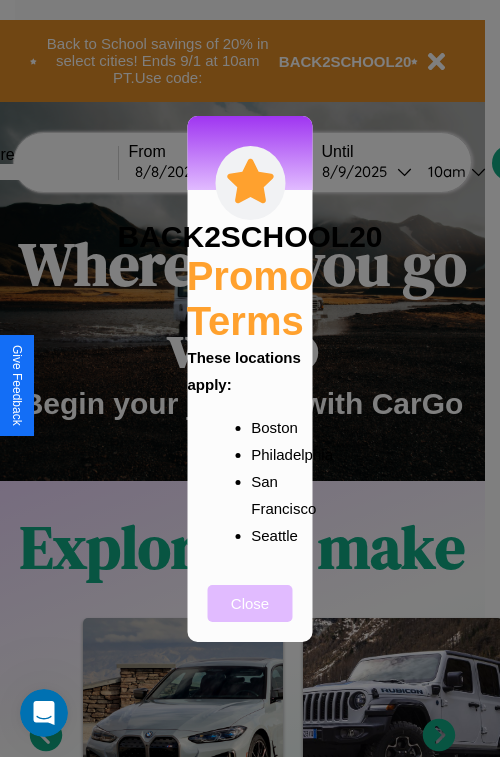 click on "Close" at bounding box center [250, 603] 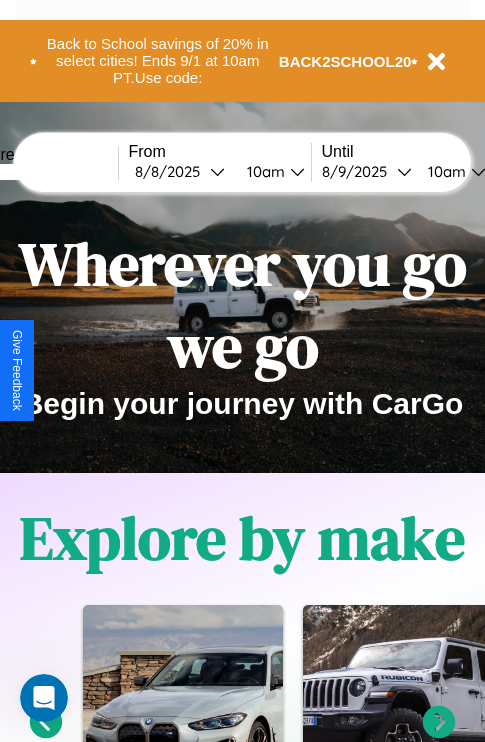 click at bounding box center (43, 172) 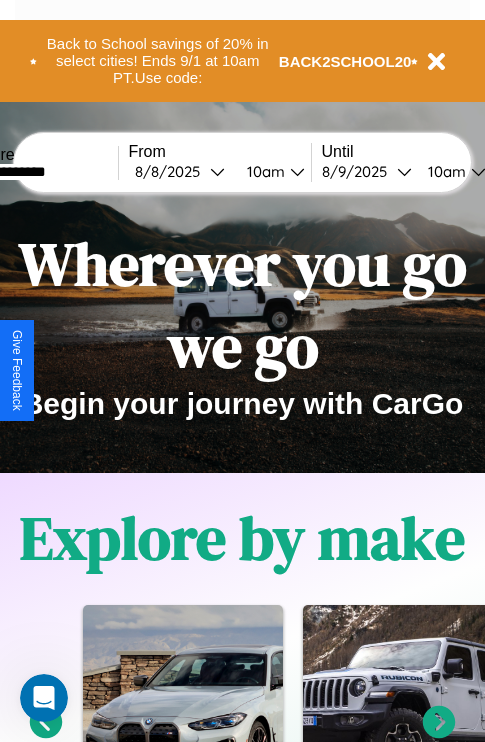type on "**********" 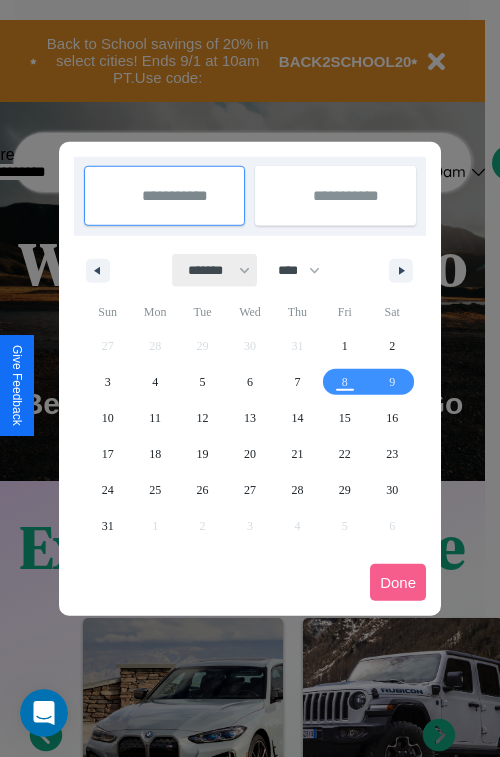 click on "******* ******** ***** ***** *** **** **** ****** ********* ******* ******** ********" at bounding box center [215, 270] 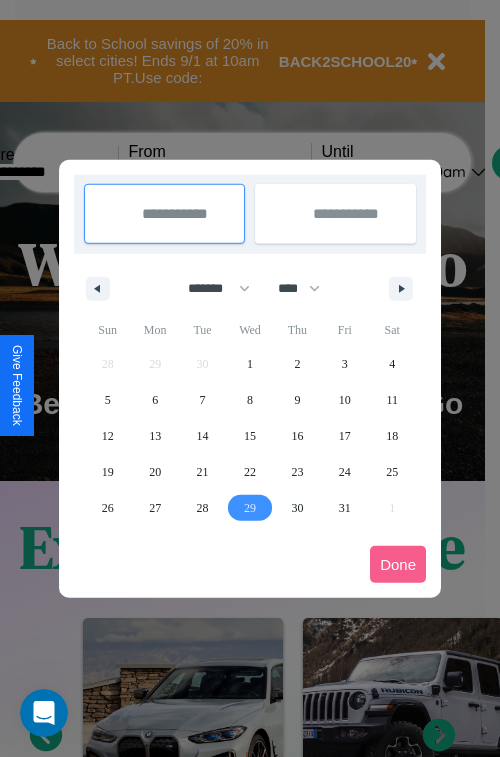 click on "29" at bounding box center (250, 508) 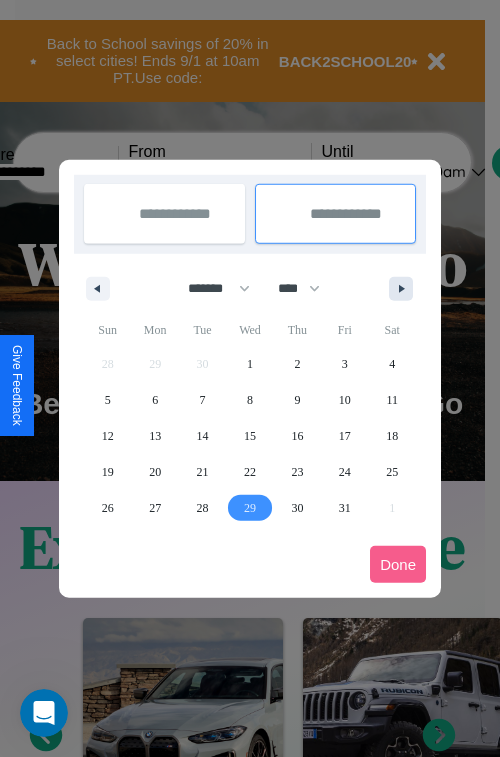 click at bounding box center [405, 289] 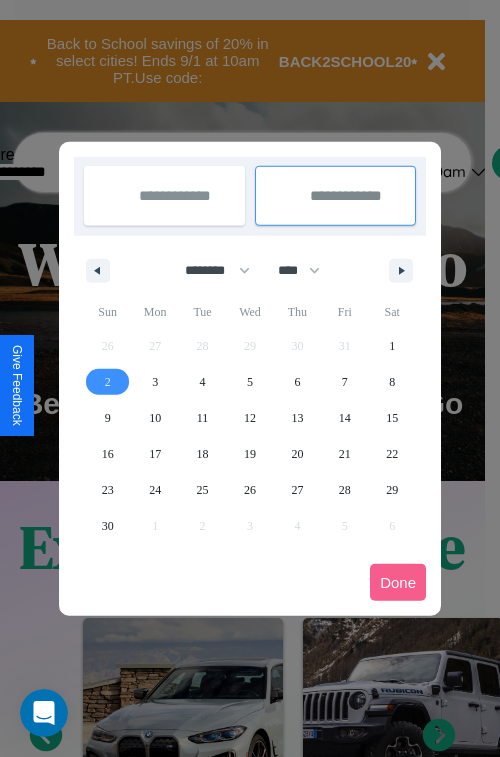 click on "2" at bounding box center [108, 382] 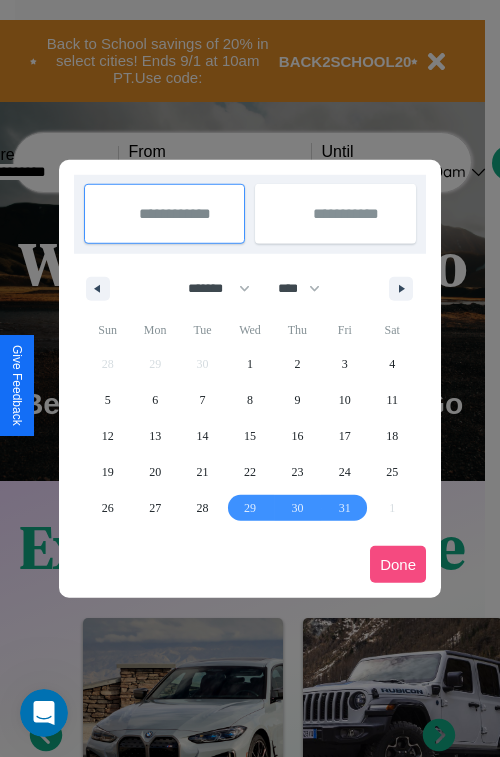 click on "Done" at bounding box center (398, 564) 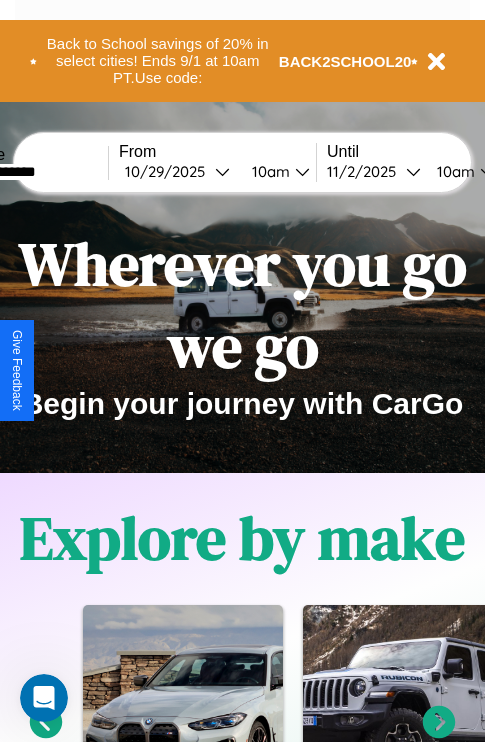 scroll, scrollTop: 0, scrollLeft: 77, axis: horizontal 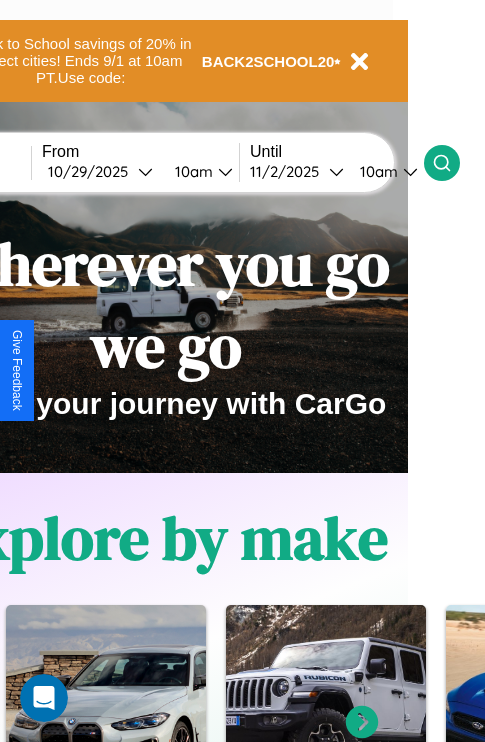 click 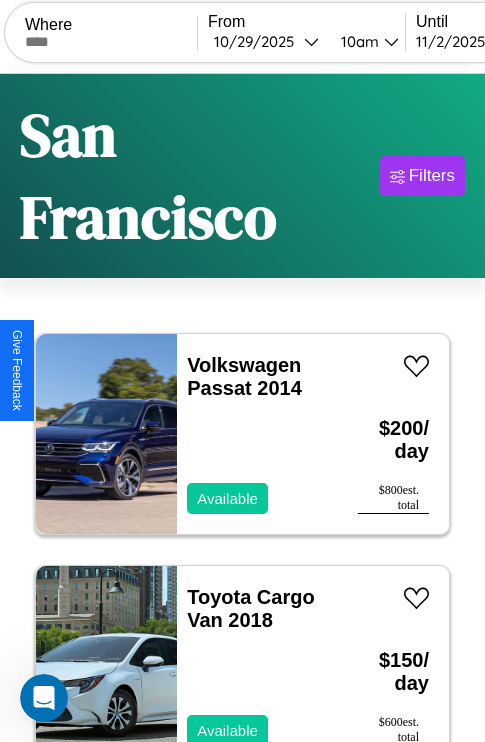 scroll, scrollTop: 177, scrollLeft: 0, axis: vertical 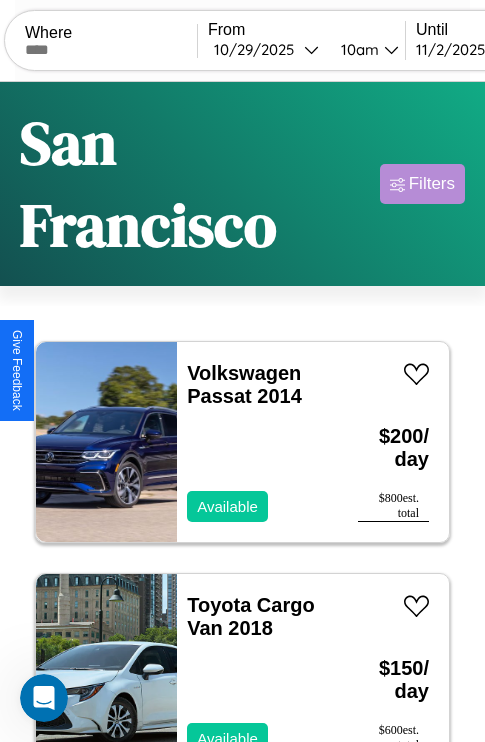 click on "Filters" at bounding box center (432, 184) 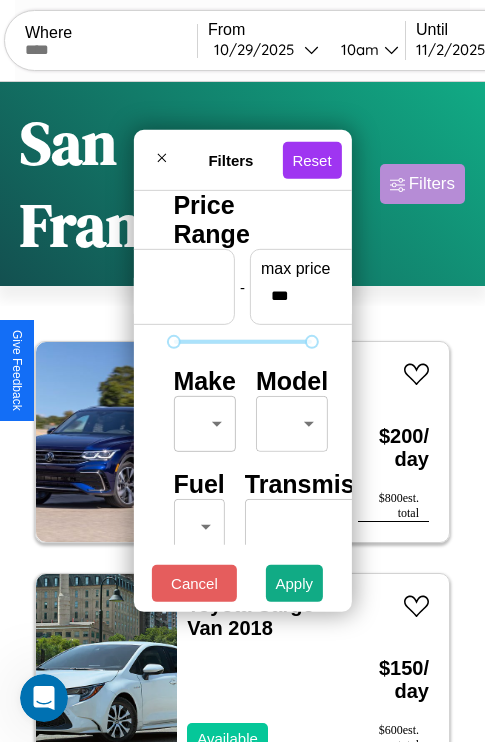 scroll, scrollTop: 59, scrollLeft: 0, axis: vertical 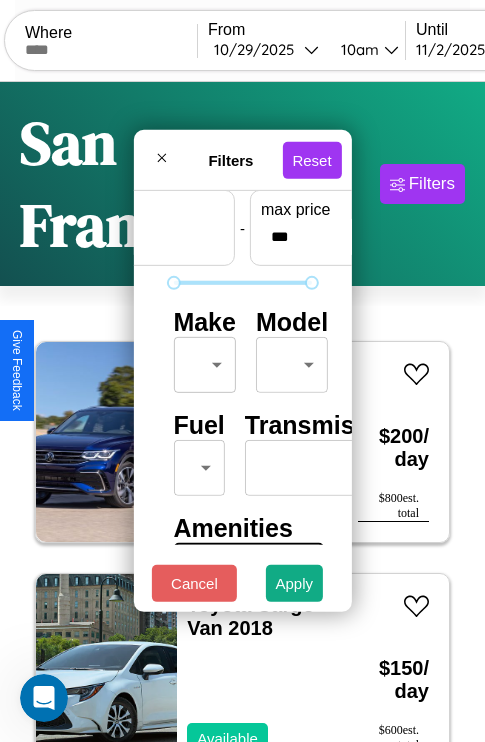 click on "CarGo Where From [DATE] [TIME] Until [DATE] [TIME] Become a Host Login Sign Up [CITY] Filters 133 cars in this area These cars can be picked up in this city. Volkswagen Passat 2014 Available $ 200 / day $ 800 est. total Toyota Cargo Van 2018 Available $ 150 / day $ 600 est. total Volkswagen Vanagon 2023 Available $ 180 / day $ 720 est. total Infiniti G20 2014 Available $ 200 / day $ 800 est. total Maserati 228 2023 Available $ 70 / day $ 280 est. total Land Rover Range Rover Evoque 2023 Available $ 160 / day $ 640 est. total Ford F-700 2014 Available $ 140 / day $ 560 est. total Aston Martin DBS 2022 Available $ 100 / day $ 400 est. total Volvo B9TL 2014 Available $ 160 / day $ 640 est. total Lexus HS 2016 Available $ 70 / day $ 280 est. total Jaguar XJ12 2014 Available $ 110 / day $ 440 est. total Toyota Avalon 2024 Available $ 190 / day $ 760 est. total Jeep Liberty 2016 Available $ 110 / day $ 440 est. total" at bounding box center (242, 453) 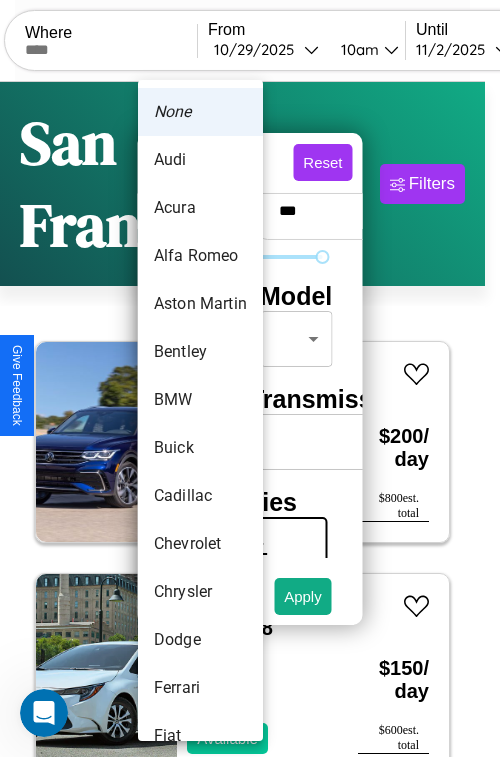 click on "Aston Martin" at bounding box center (200, 304) 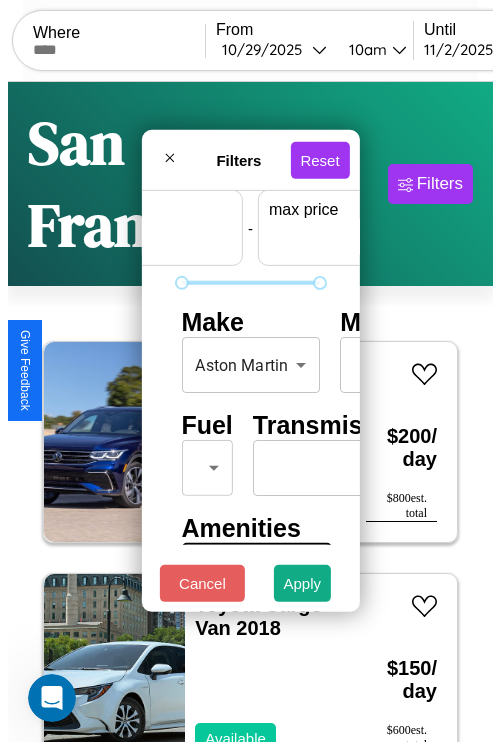 scroll, scrollTop: 59, scrollLeft: 124, axis: both 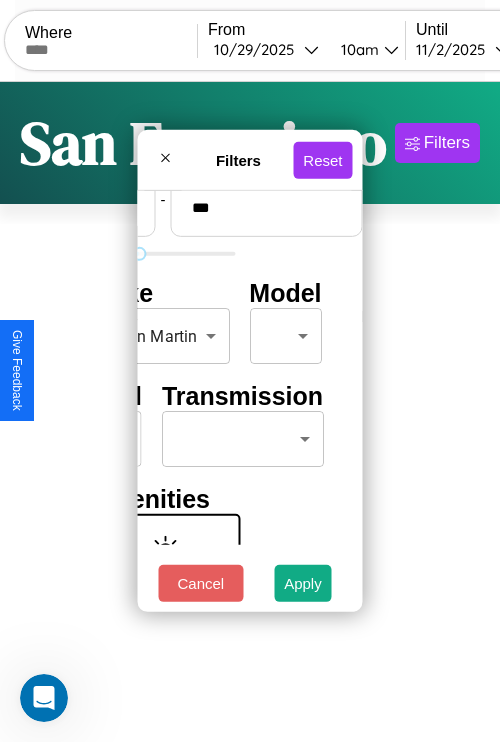 type on "***" 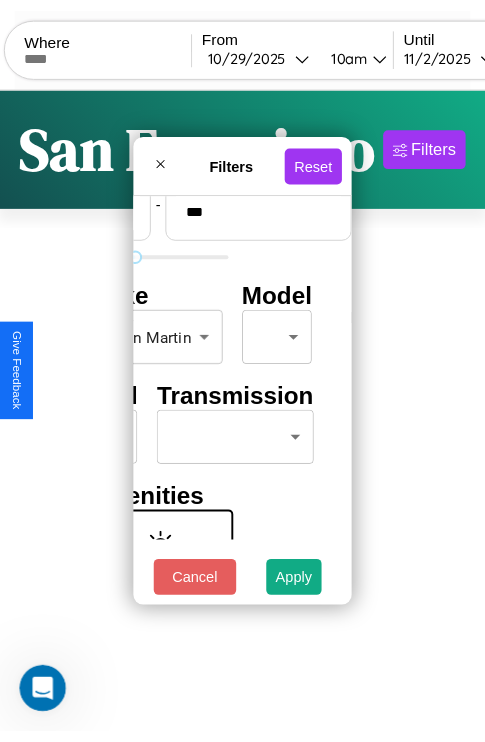 scroll, scrollTop: 59, scrollLeft: 0, axis: vertical 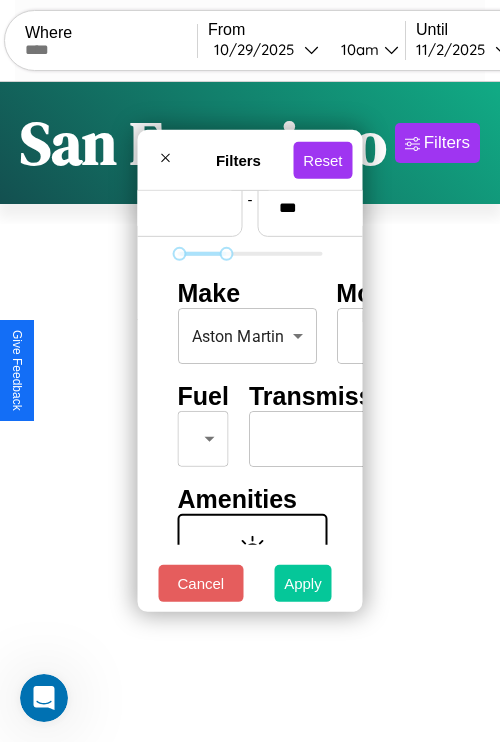 type on "*" 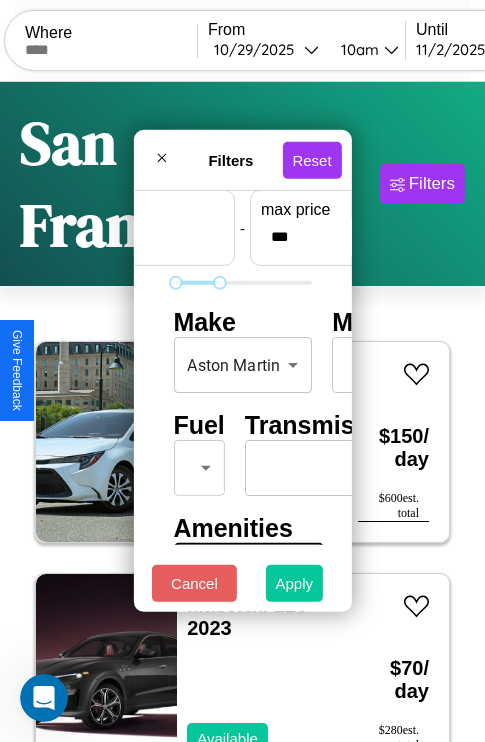 click on "Apply" at bounding box center [295, 583] 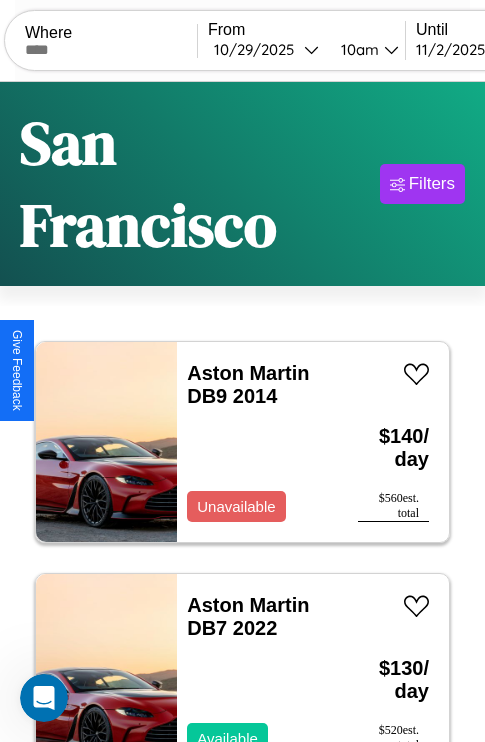 scroll, scrollTop: 74, scrollLeft: 0, axis: vertical 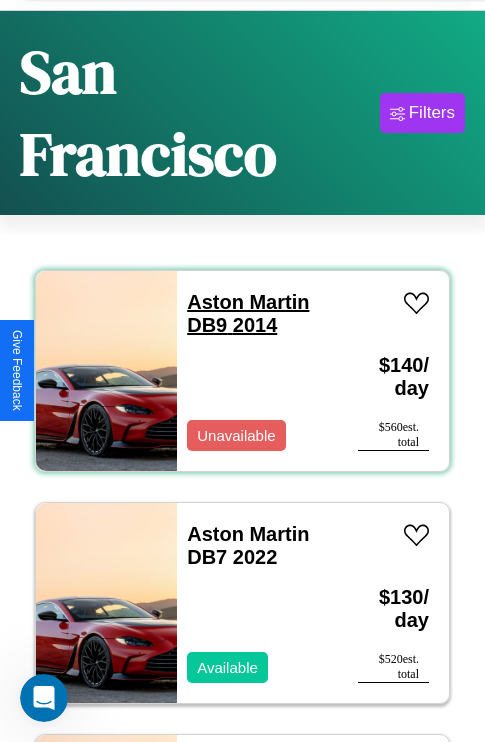 click on "Aston Martin DB9 2014" at bounding box center [248, 313] 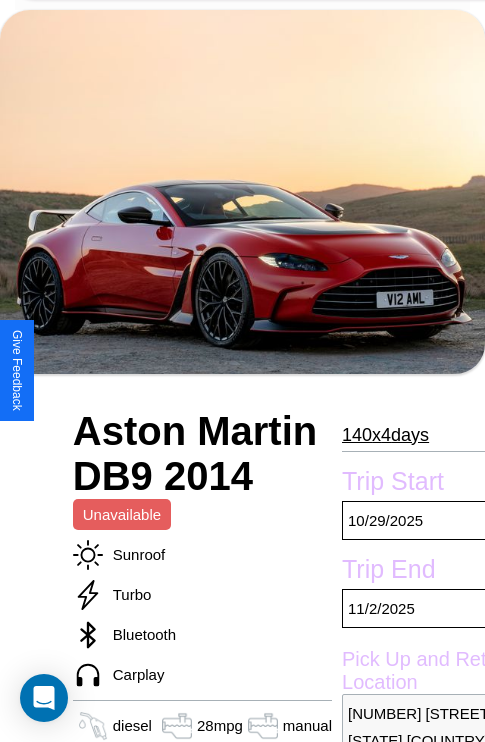 scroll, scrollTop: 135, scrollLeft: 0, axis: vertical 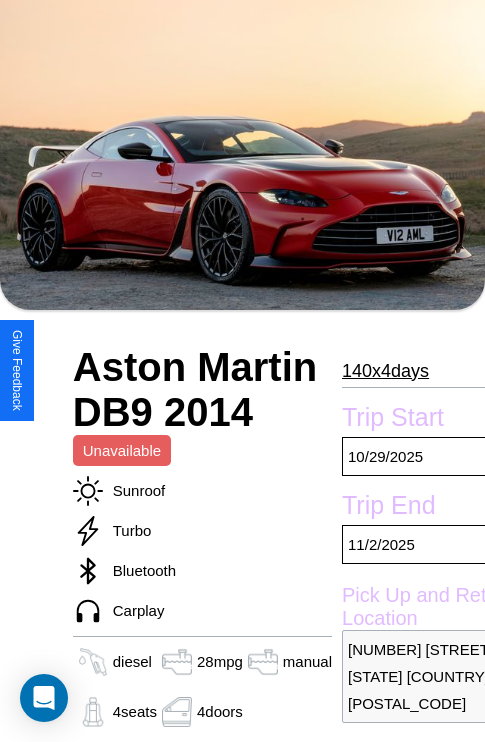 click on "[NUMBER] x [NUMBER] days" at bounding box center (385, 371) 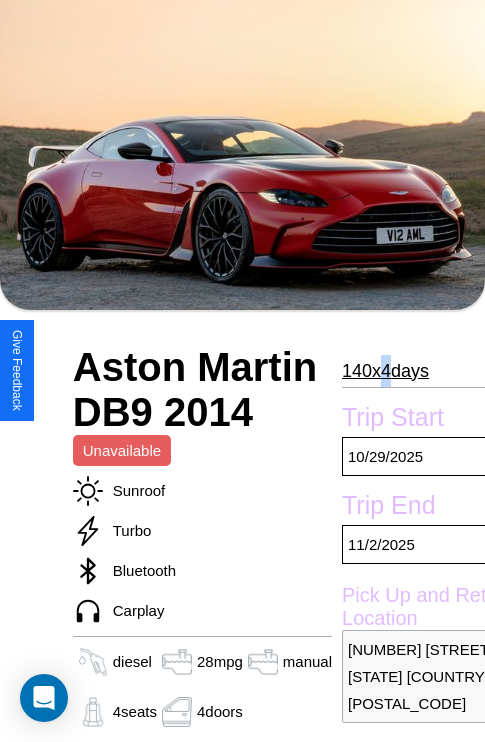 click on "140  x  4  days" at bounding box center (385, 371) 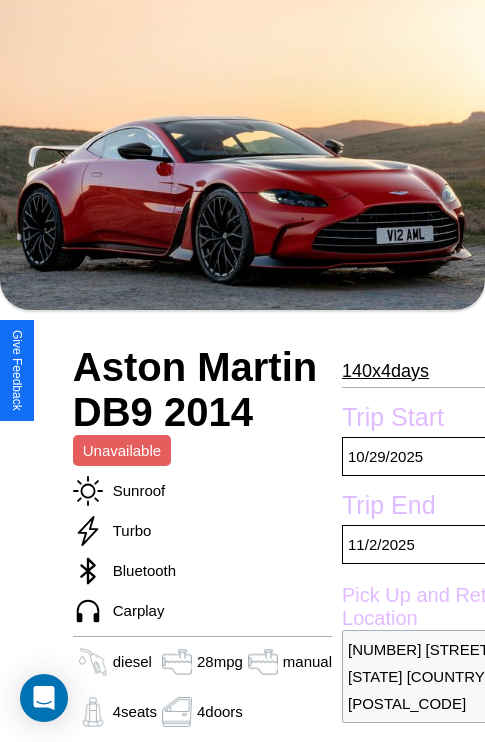 click on "140  x  4  days" at bounding box center (385, 371) 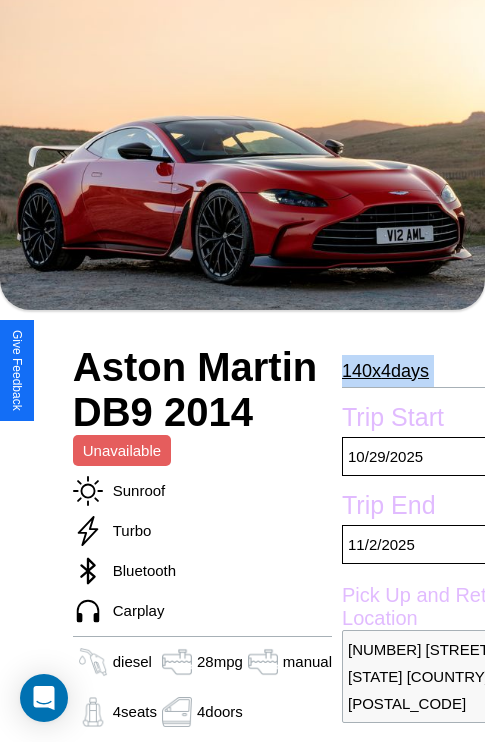 click on "140  x  4  days" at bounding box center [385, 371] 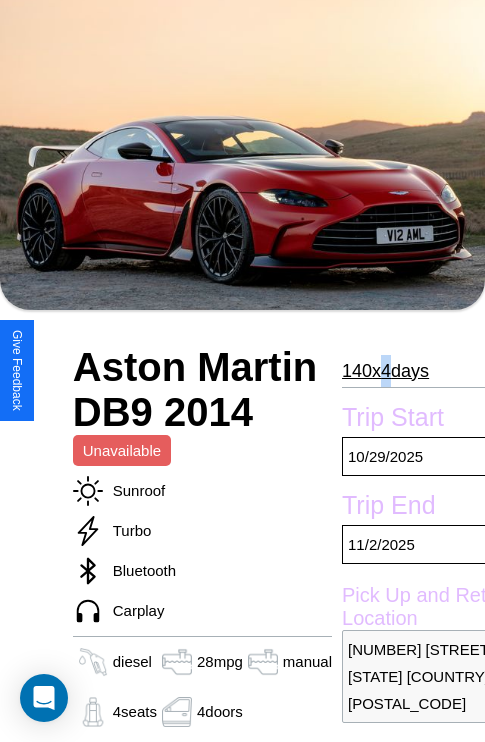 click on "140  x  4  days" at bounding box center [385, 371] 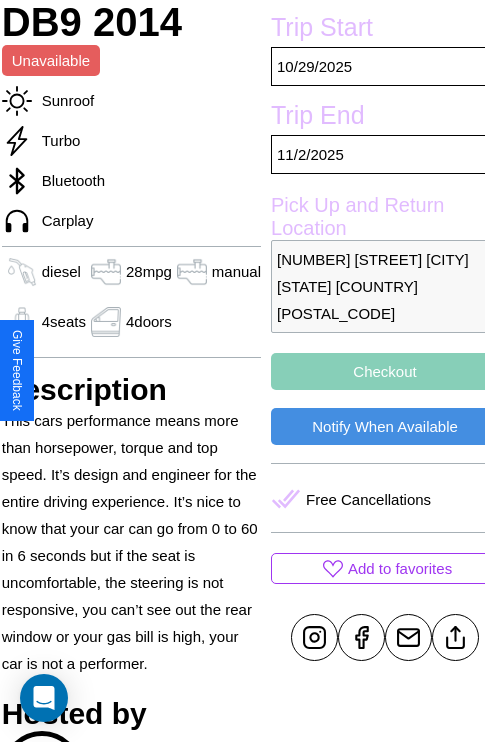 scroll, scrollTop: 526, scrollLeft: 72, axis: both 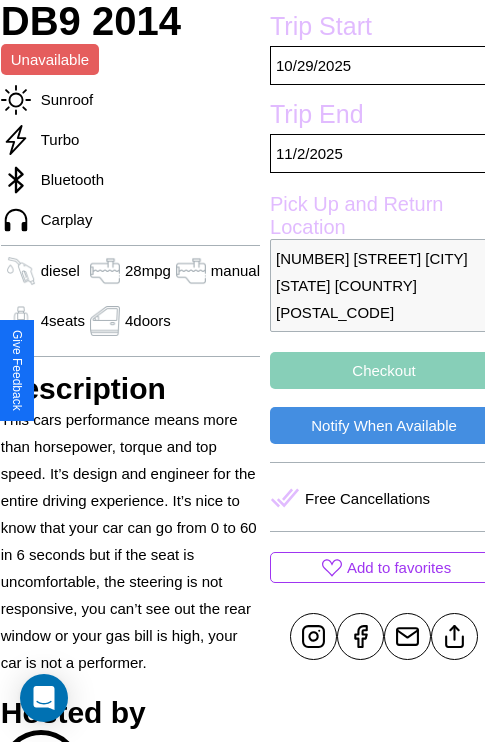 click on "Checkout" at bounding box center [384, 370] 